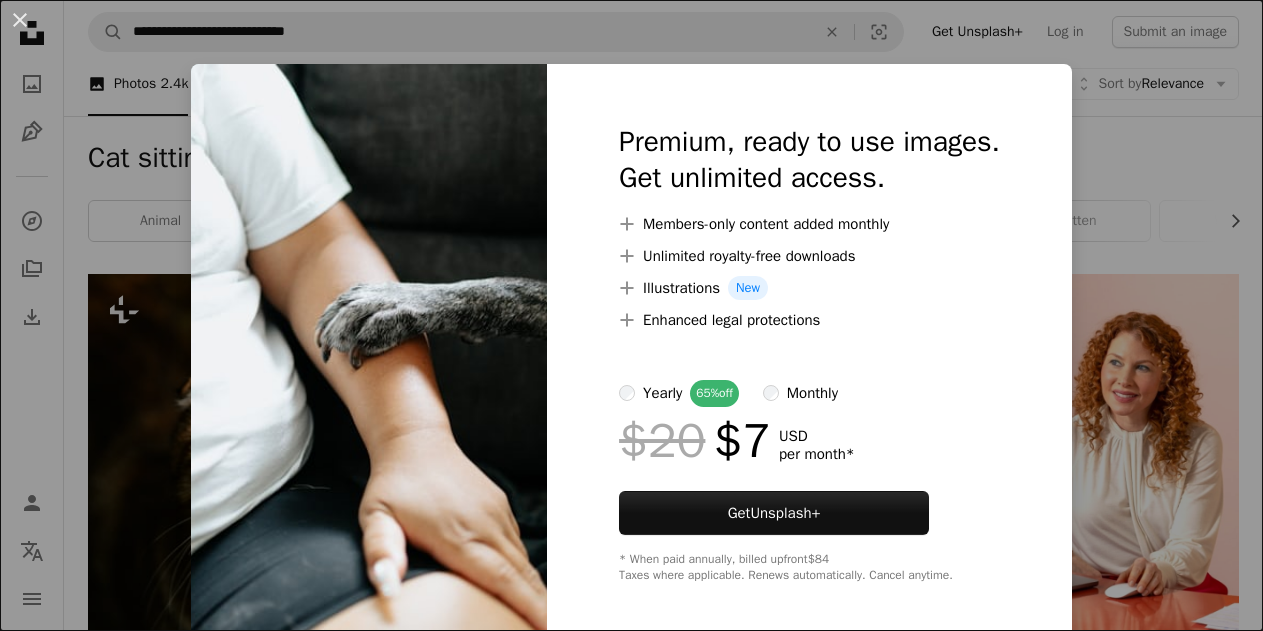 scroll, scrollTop: 4110, scrollLeft: 0, axis: vertical 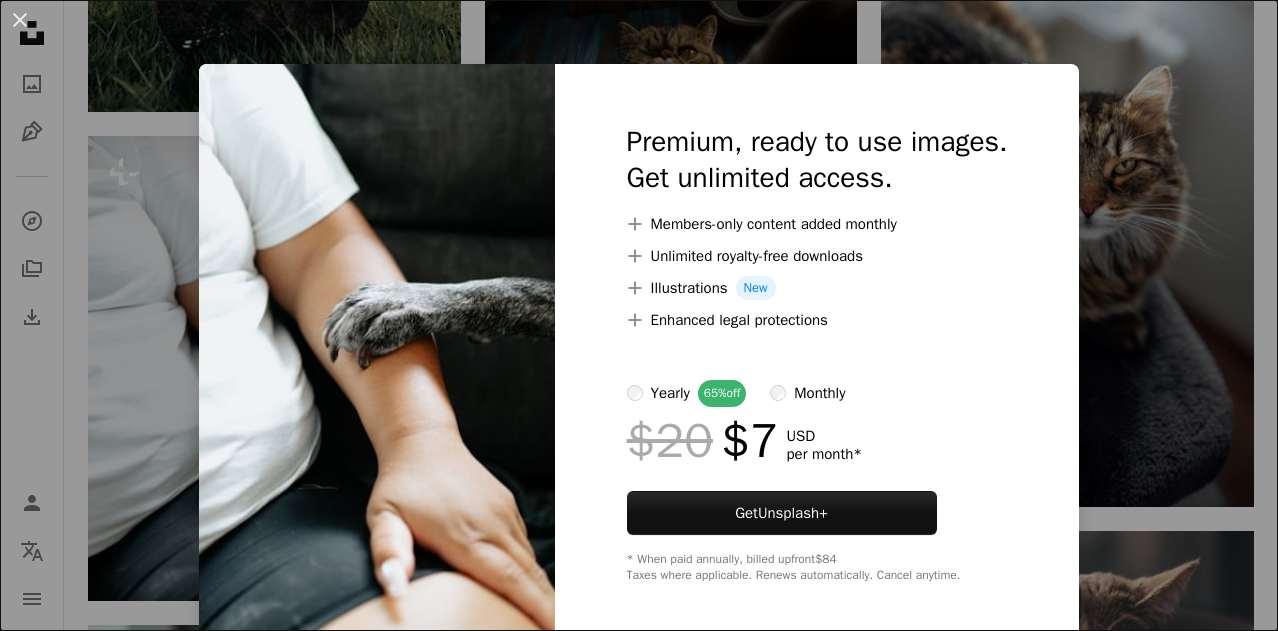 click on "An X shape Premium, ready to use images. Get unlimited access. A plus sign Members-only content added monthly A plus sign Unlimited royalty-free downloads A plus sign Illustrations  New A plus sign Enhanced legal protections yearly 65%  off monthly $20   $7 USD per month * Get  Unsplash+ * When paid annually, billed upfront  $84 Taxes where applicable. Renews automatically. Cancel anytime." at bounding box center (639, 315) 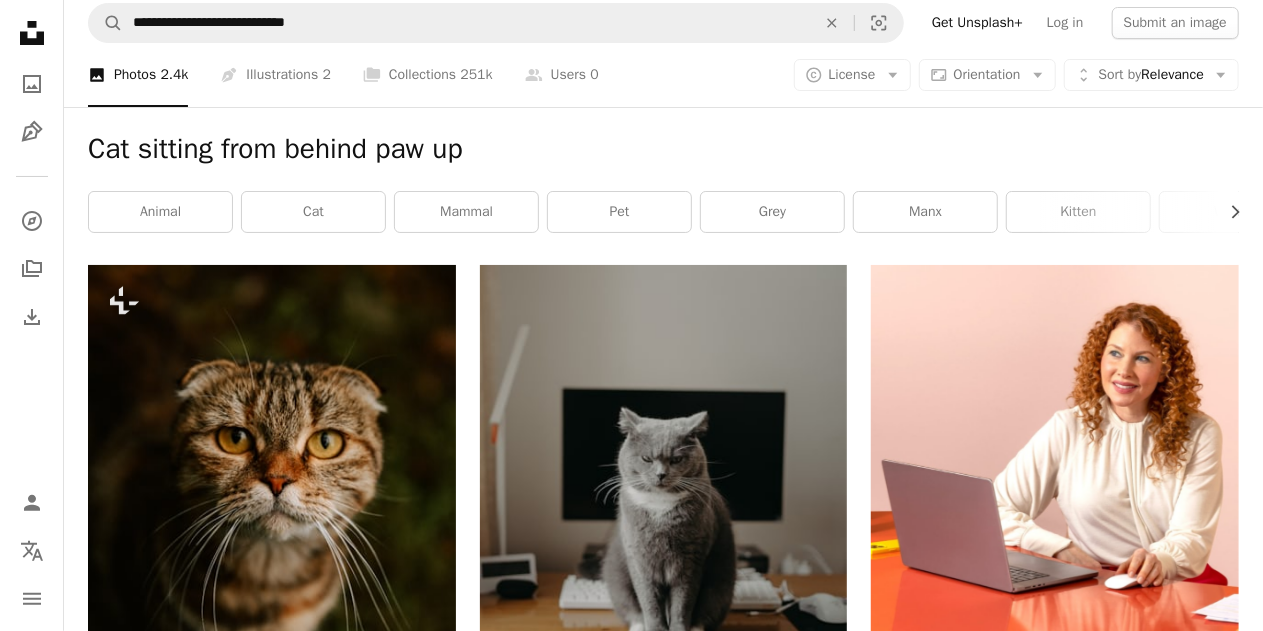 scroll, scrollTop: 0, scrollLeft: 0, axis: both 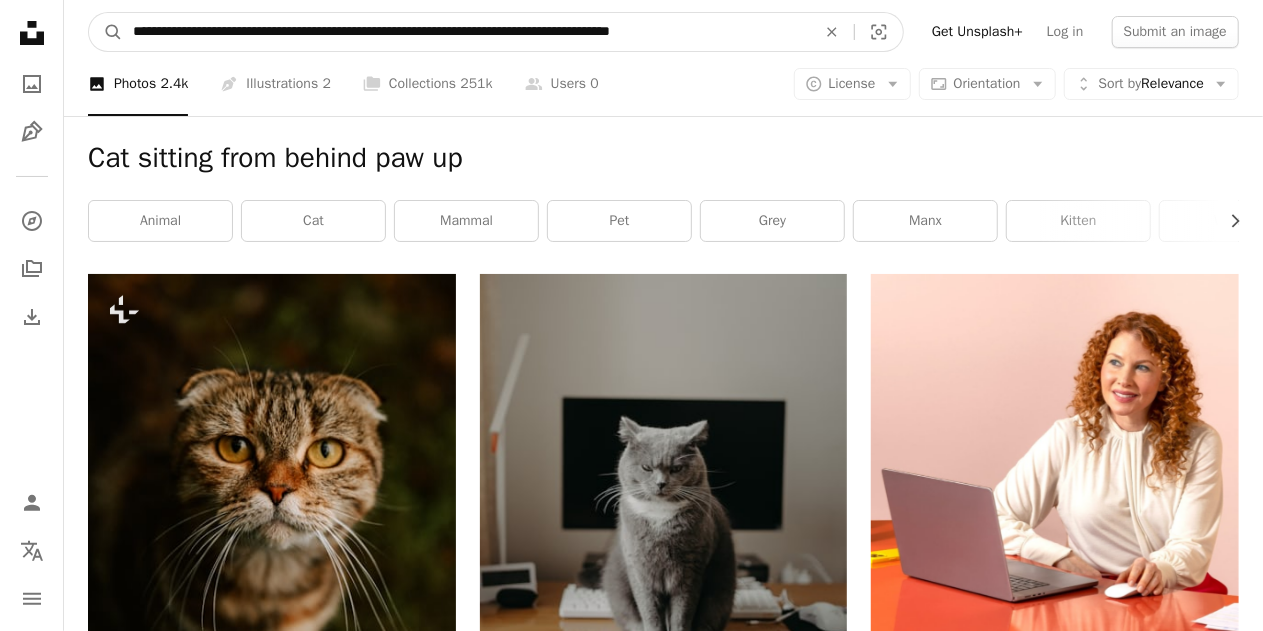 click on "**********" at bounding box center (466, 32) 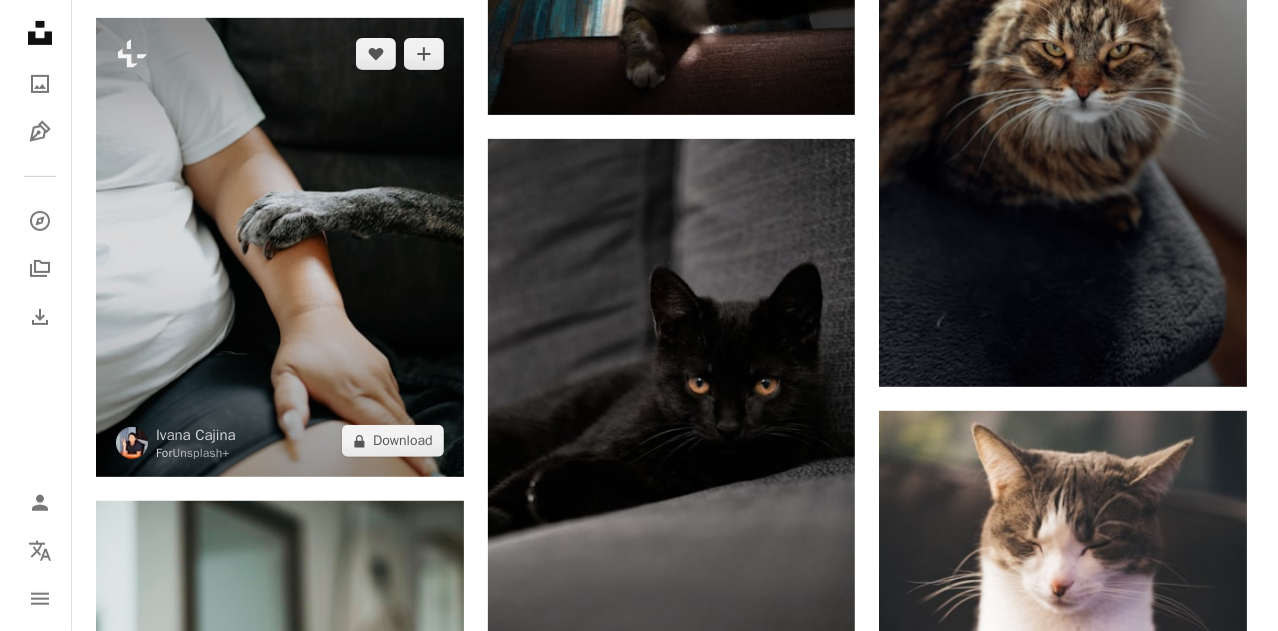 scroll, scrollTop: 4100, scrollLeft: 0, axis: vertical 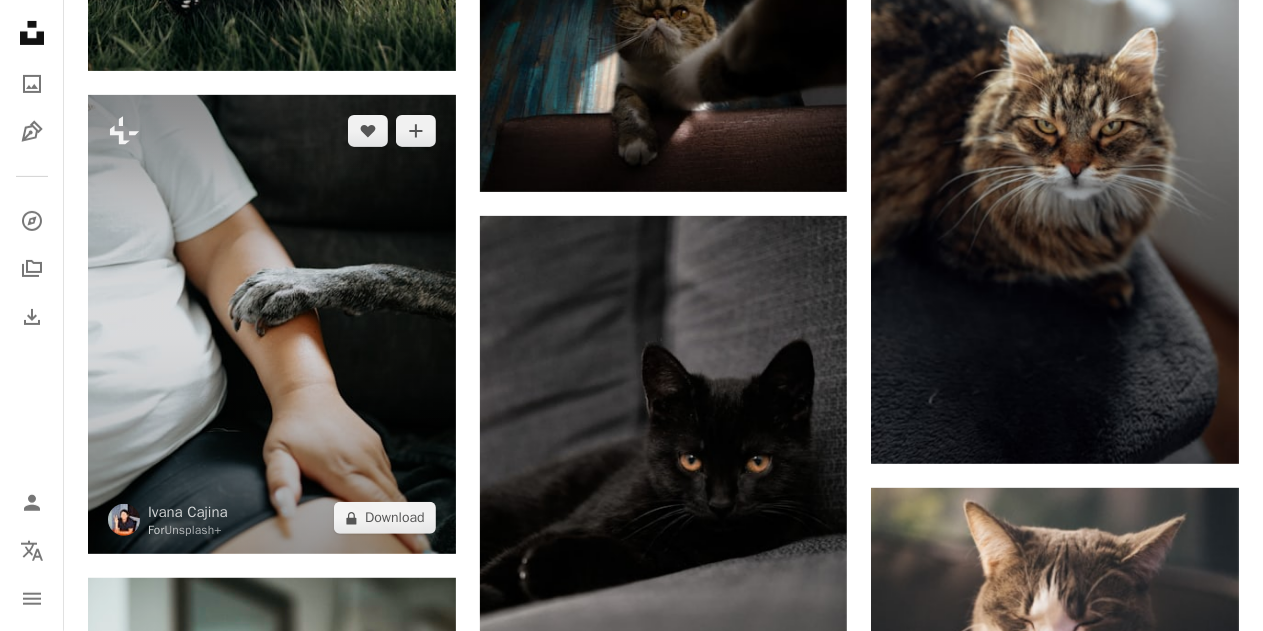 click at bounding box center (272, 325) 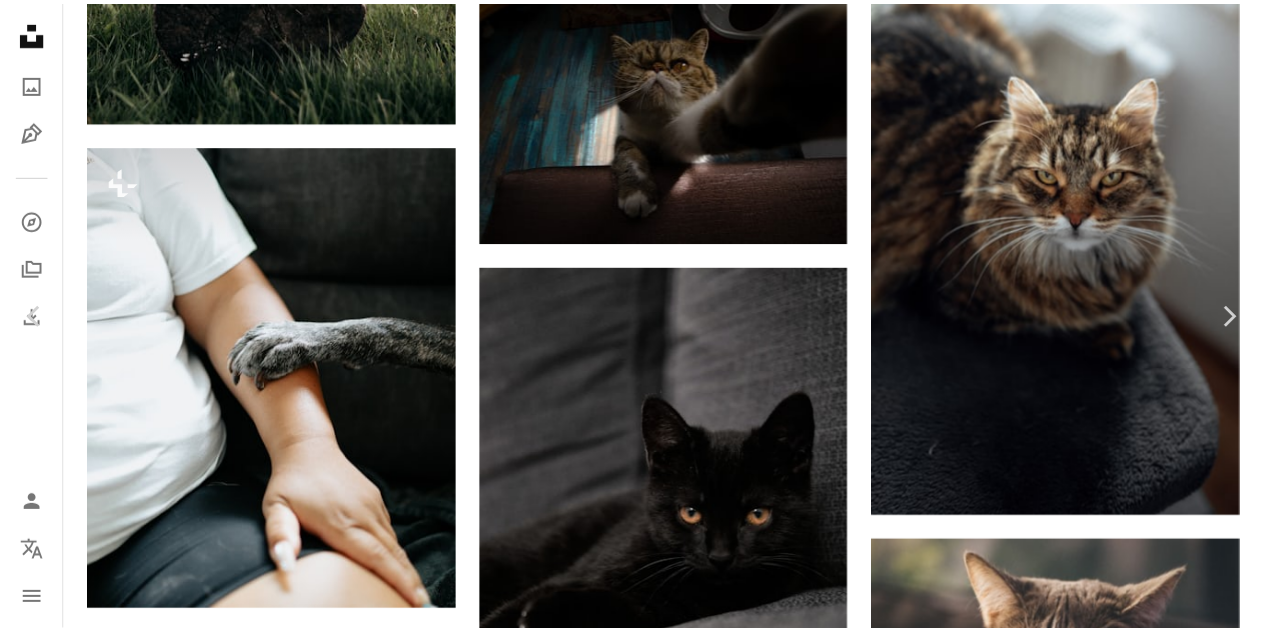 scroll, scrollTop: 100, scrollLeft: 0, axis: vertical 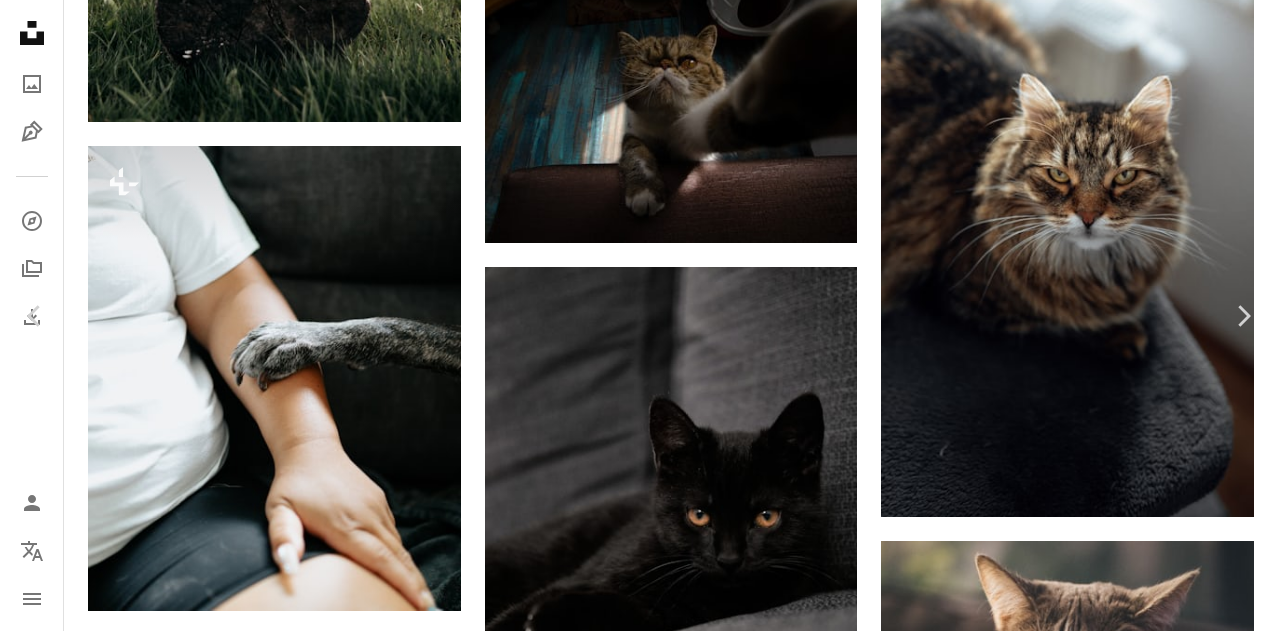 type 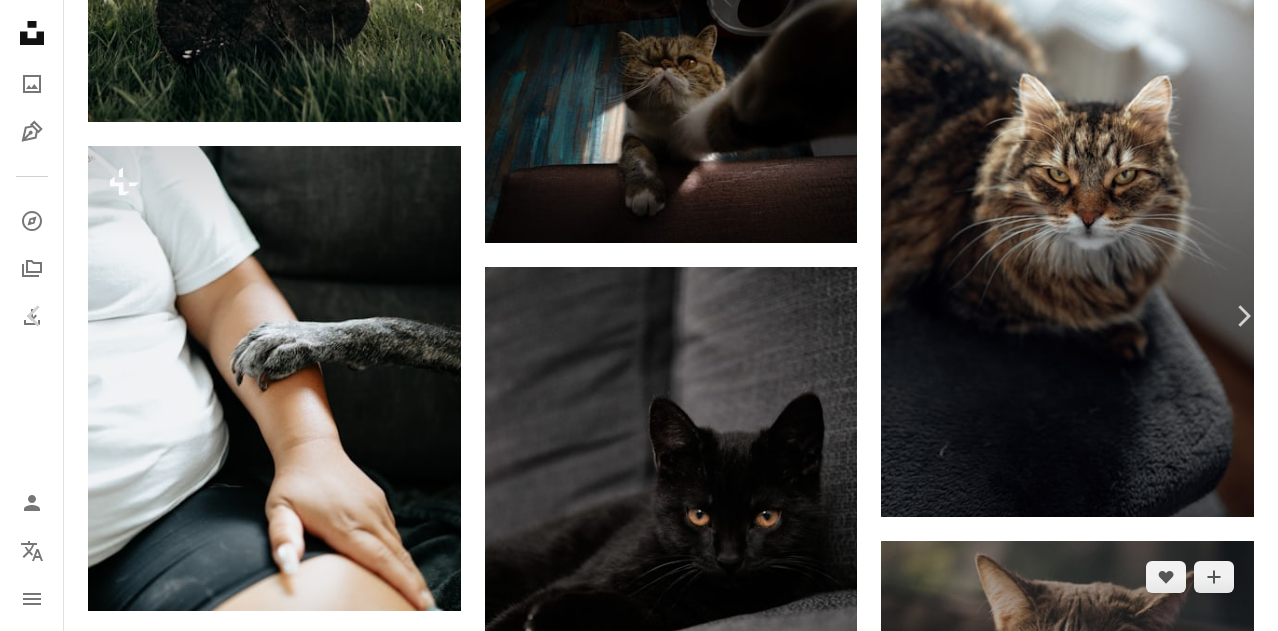 drag, startPoint x: 1233, startPoint y: 202, endPoint x: 1203, endPoint y: 210, distance: 31.04835 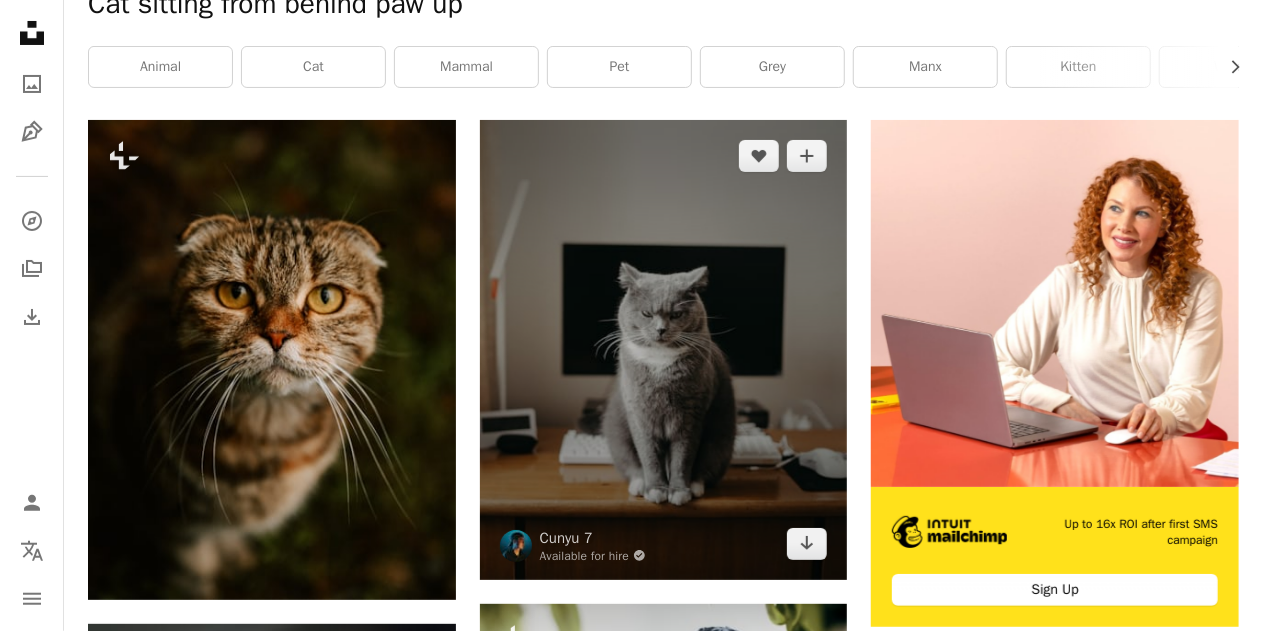 scroll, scrollTop: 0, scrollLeft: 0, axis: both 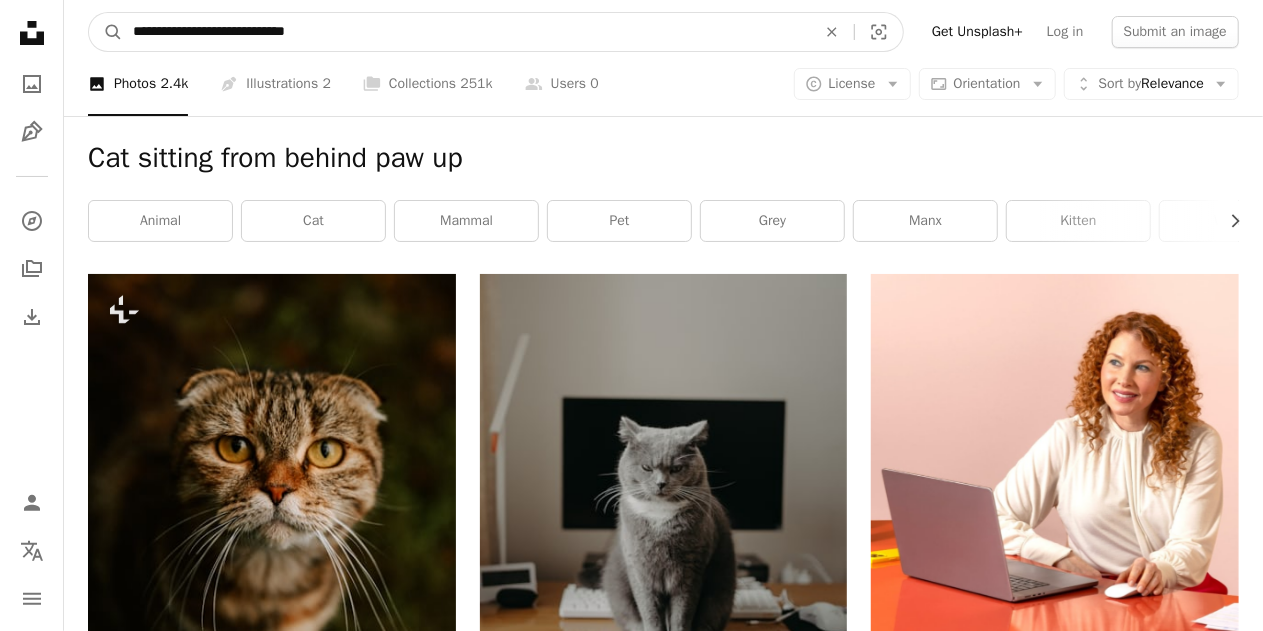 drag, startPoint x: 451, startPoint y: 35, endPoint x: 21, endPoint y: 52, distance: 430.3359 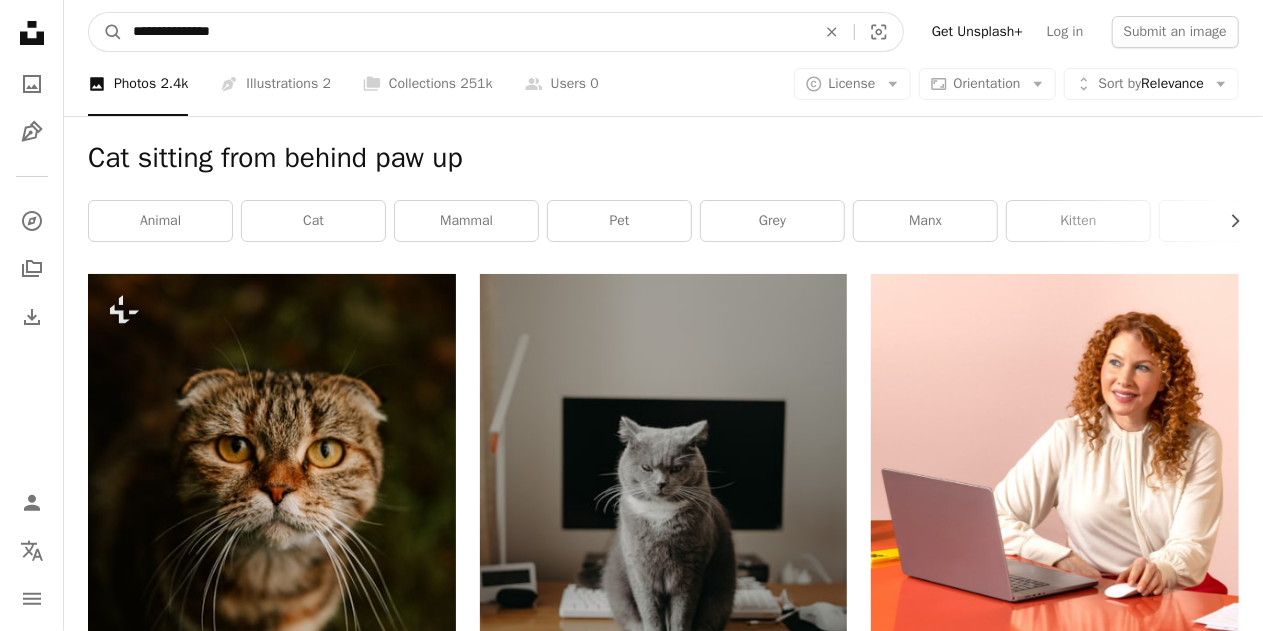 type on "**********" 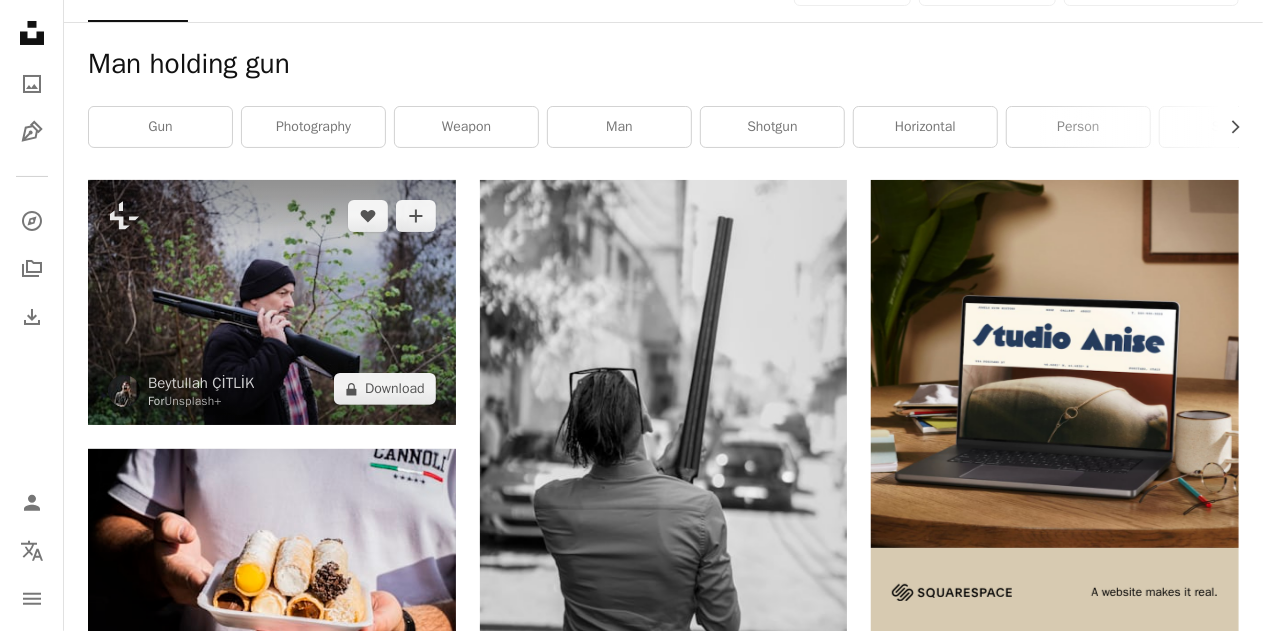 scroll, scrollTop: 0, scrollLeft: 0, axis: both 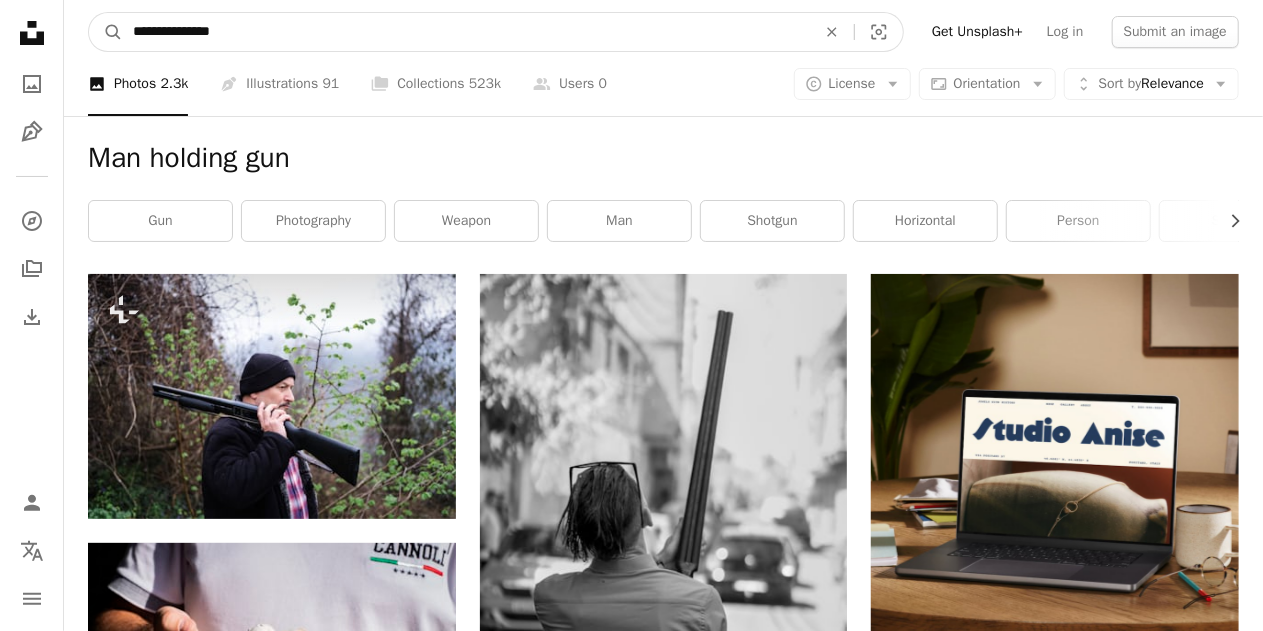 click on "**********" at bounding box center [466, 32] 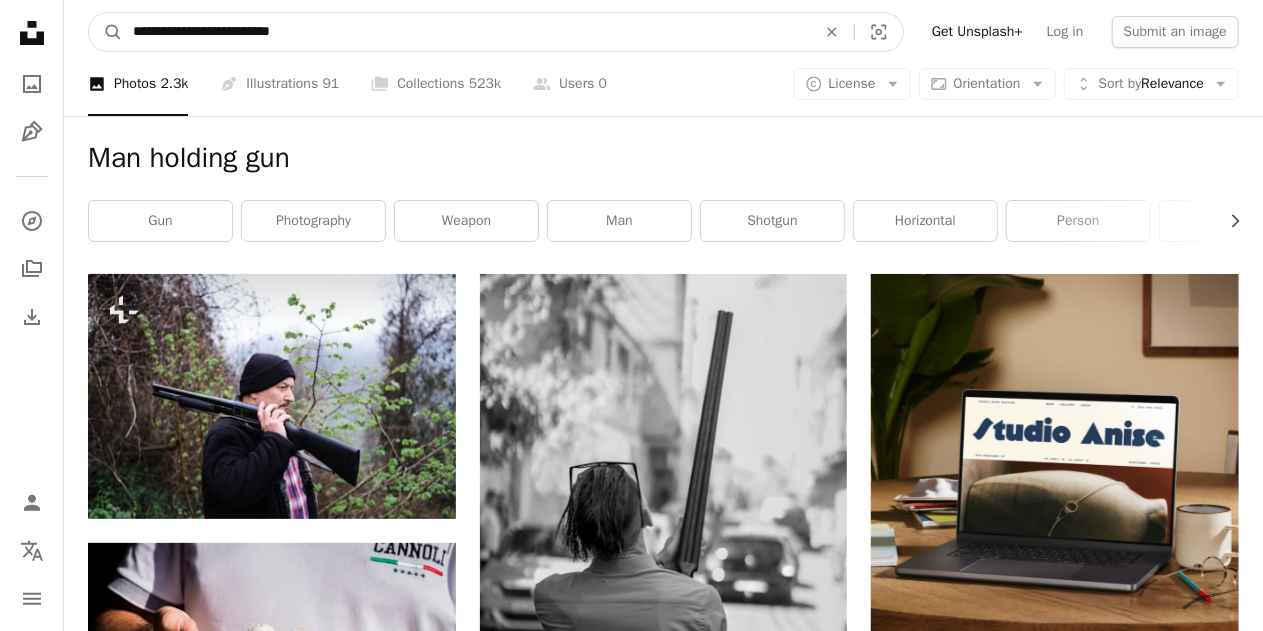 type on "**********" 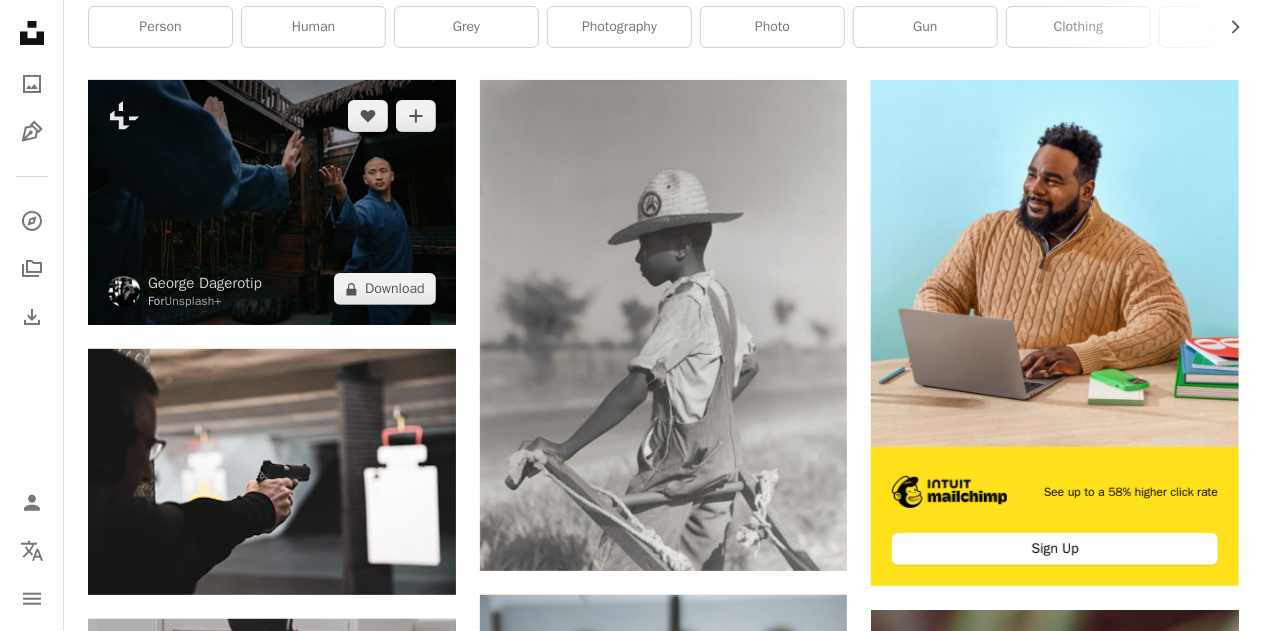 scroll, scrollTop: 200, scrollLeft: 0, axis: vertical 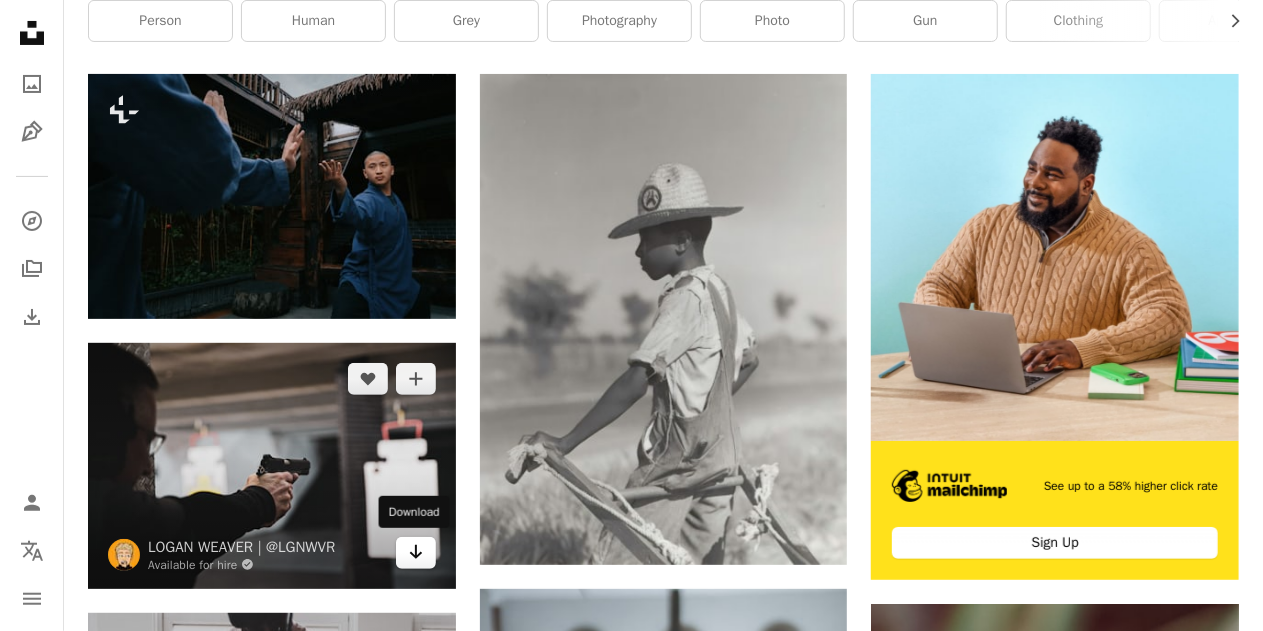 click on "Arrow pointing down" 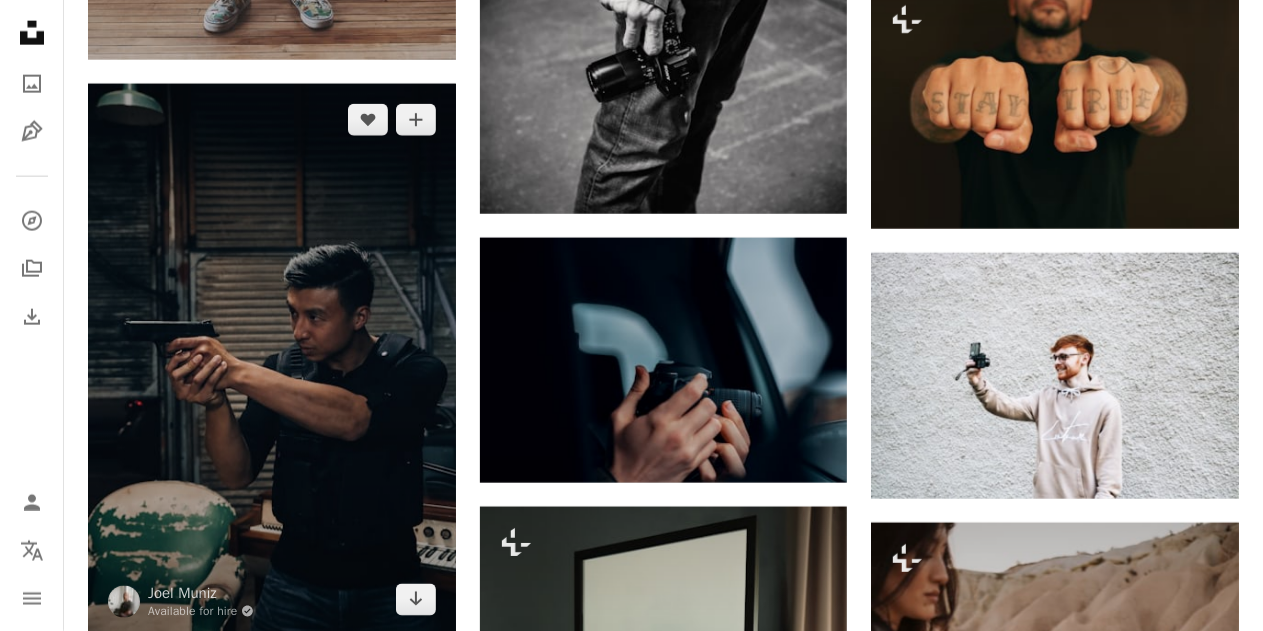 scroll, scrollTop: 1400, scrollLeft: 0, axis: vertical 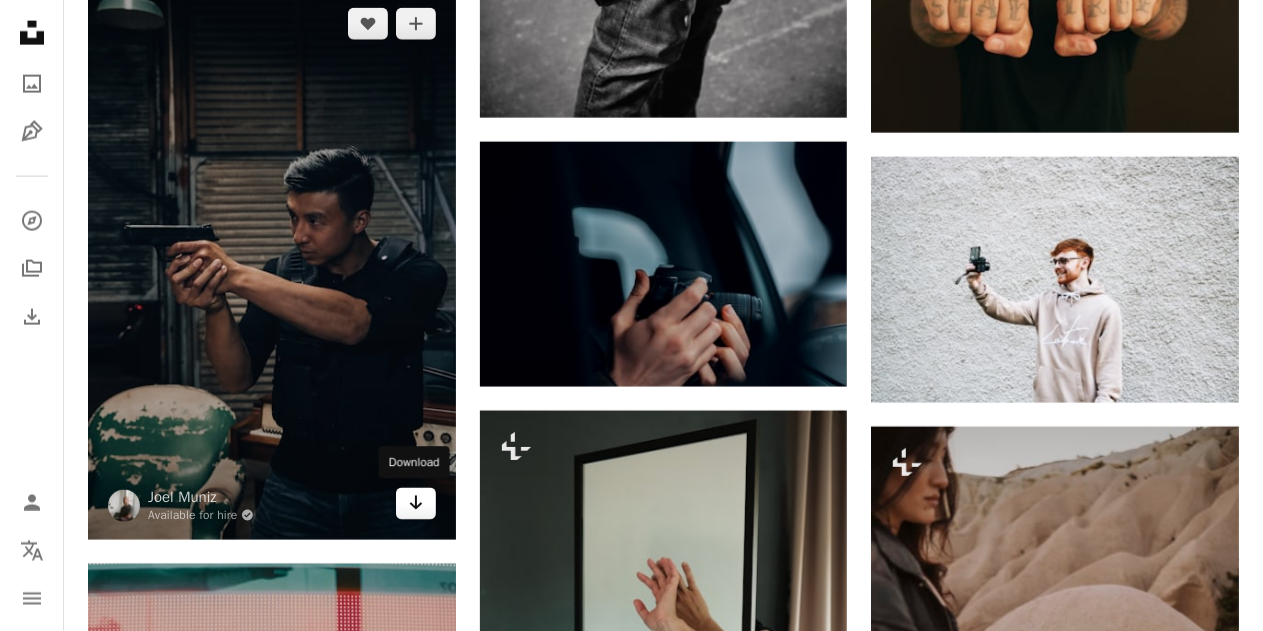 click on "Arrow pointing down" 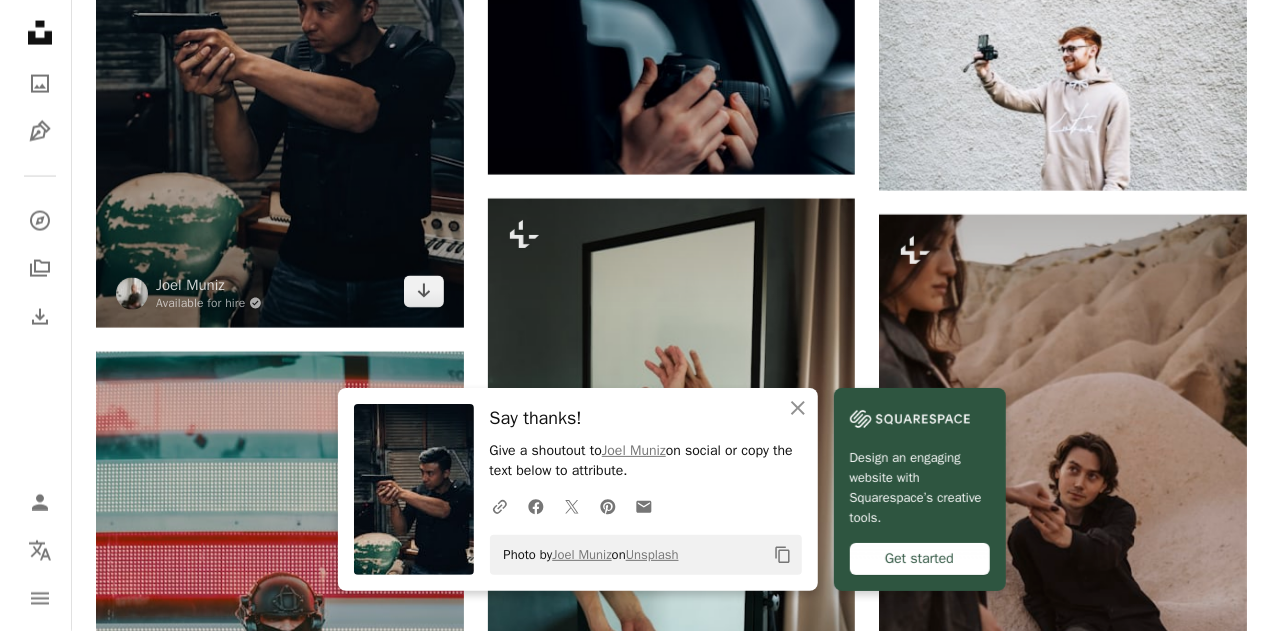 scroll, scrollTop: 1600, scrollLeft: 0, axis: vertical 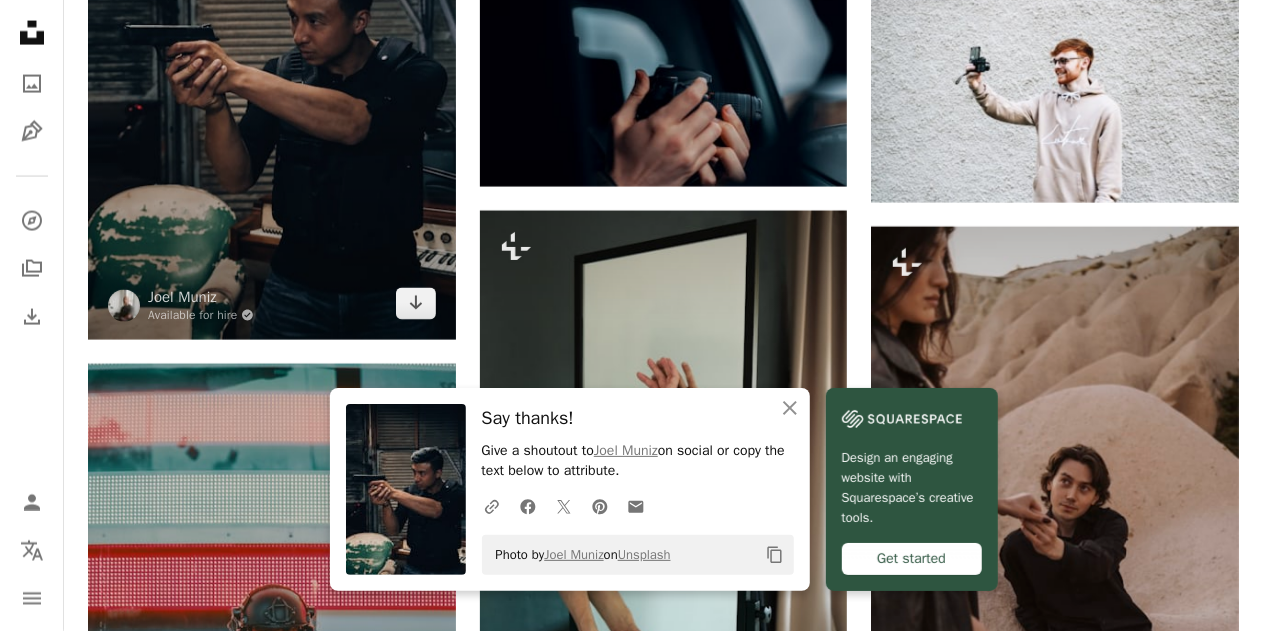 click at bounding box center [272, 63] 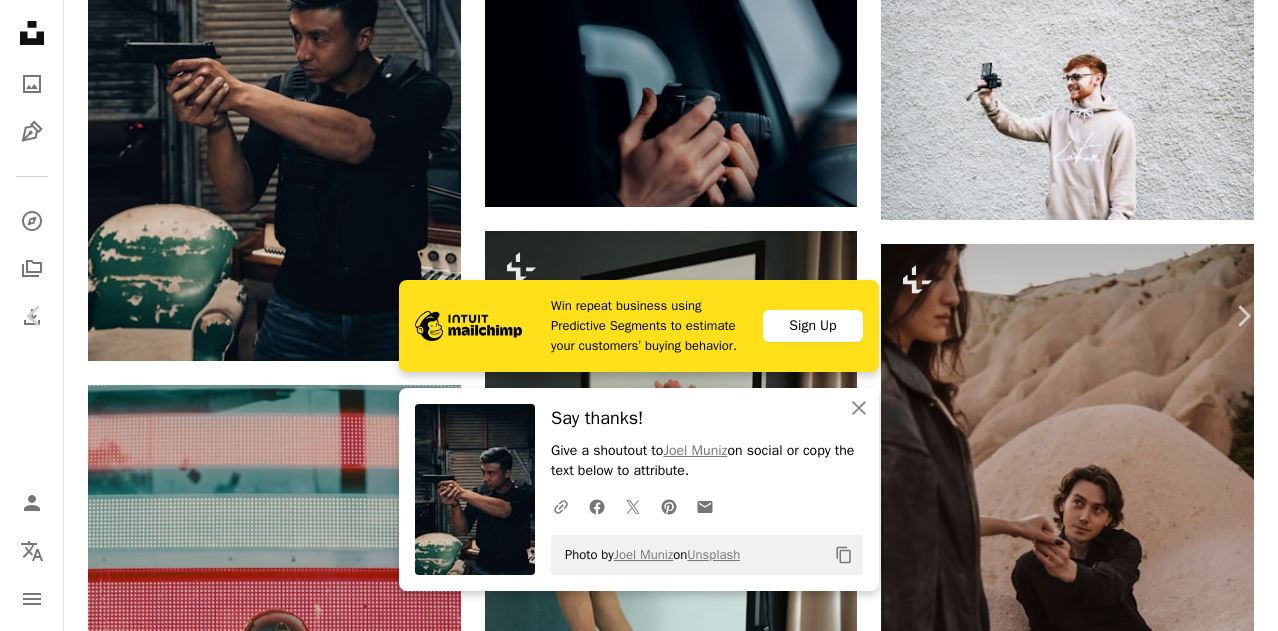 scroll, scrollTop: 200, scrollLeft: 0, axis: vertical 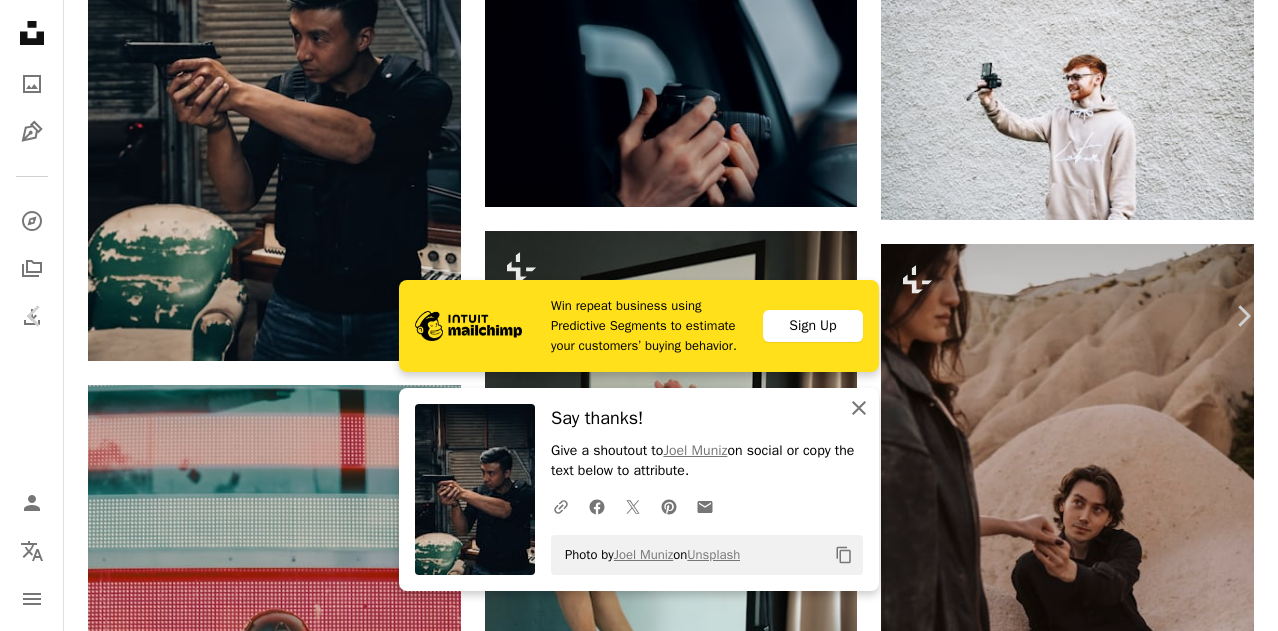 click on "An X shape" 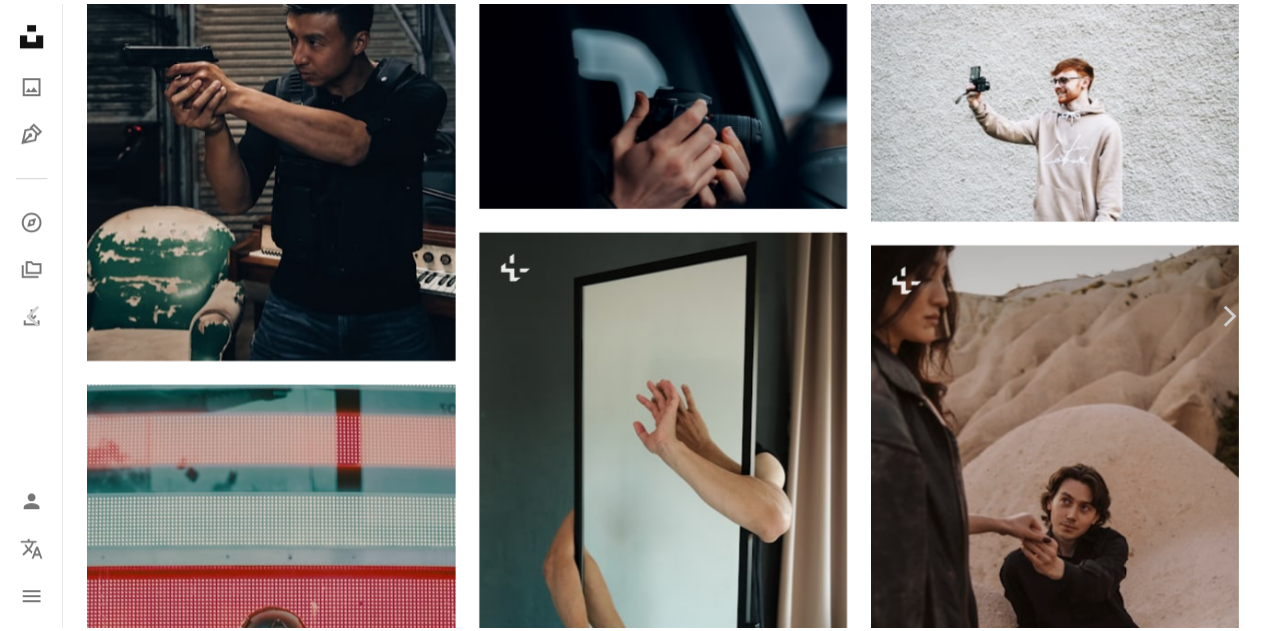 scroll, scrollTop: 0, scrollLeft: 0, axis: both 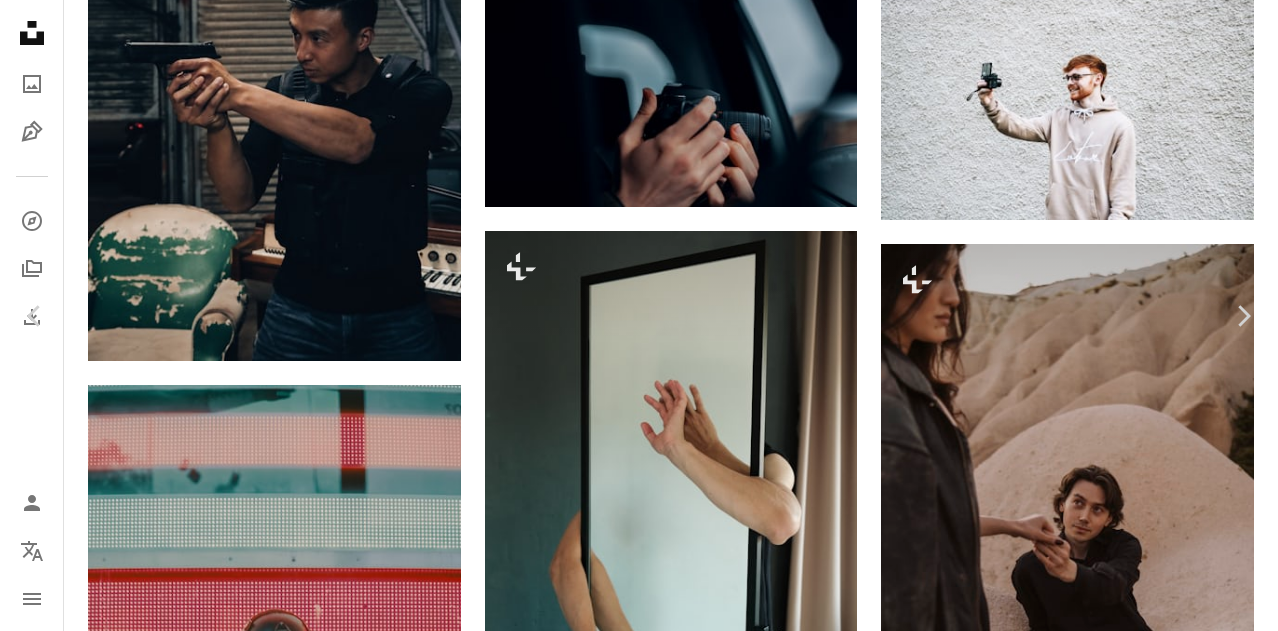 click on "[FIRST] [LAST]" at bounding box center [639, 671] 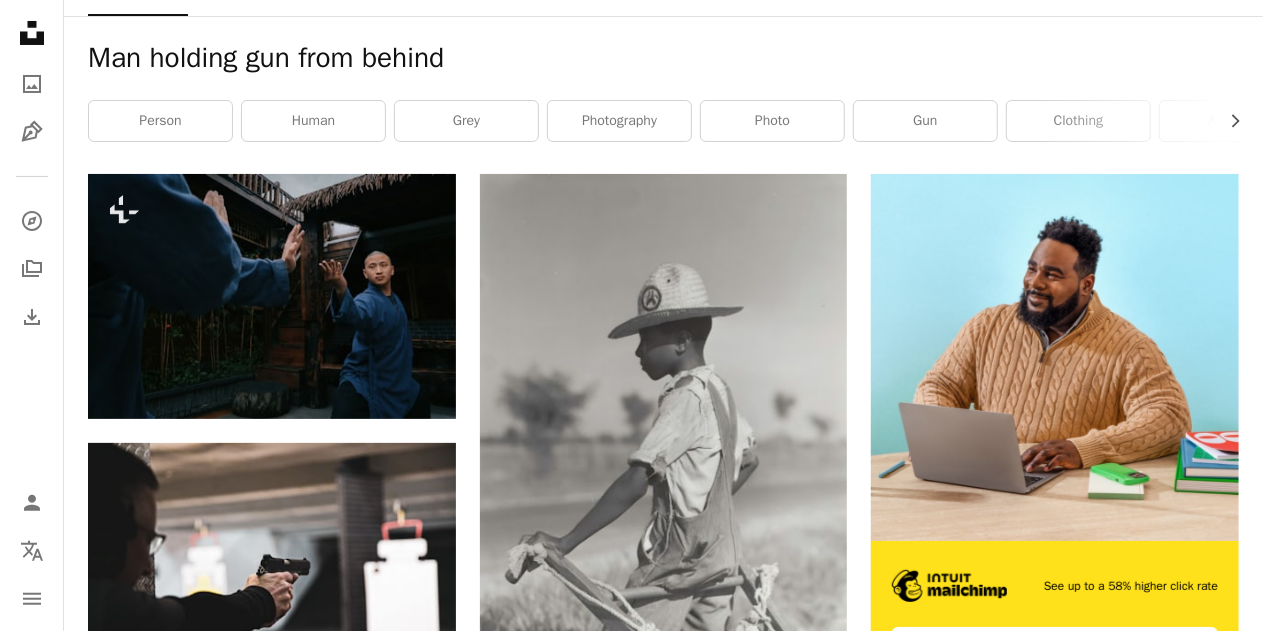 scroll, scrollTop: 0, scrollLeft: 0, axis: both 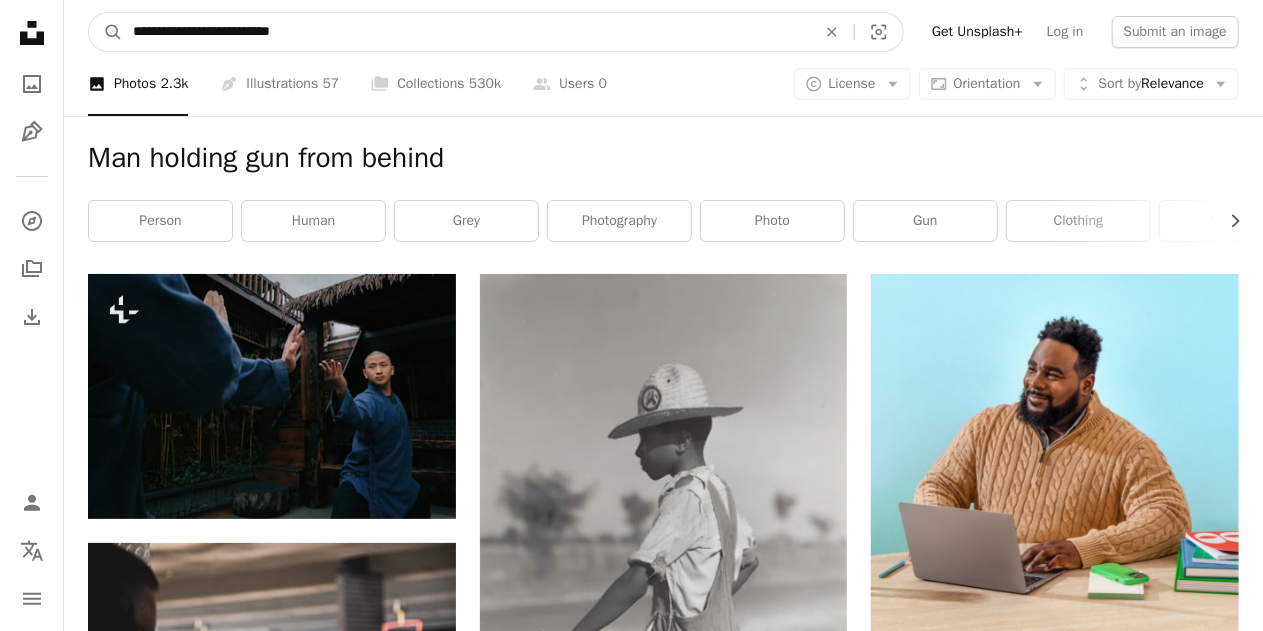 drag, startPoint x: 333, startPoint y: 28, endPoint x: 50, endPoint y: 20, distance: 283.11304 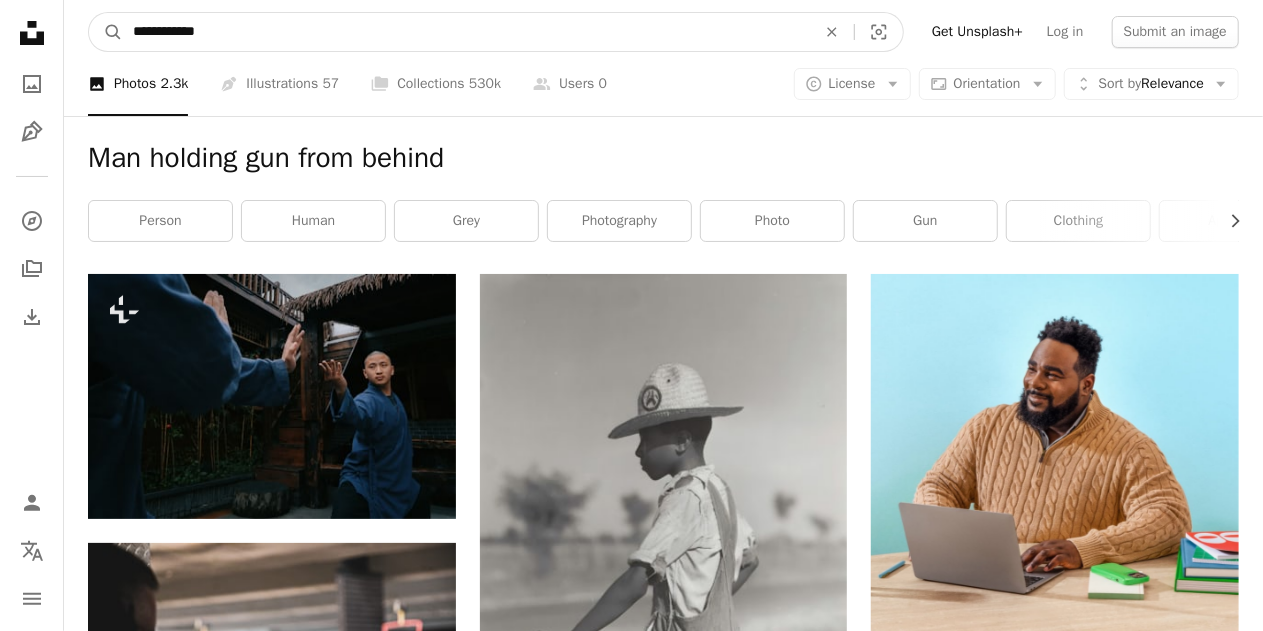 type on "**********" 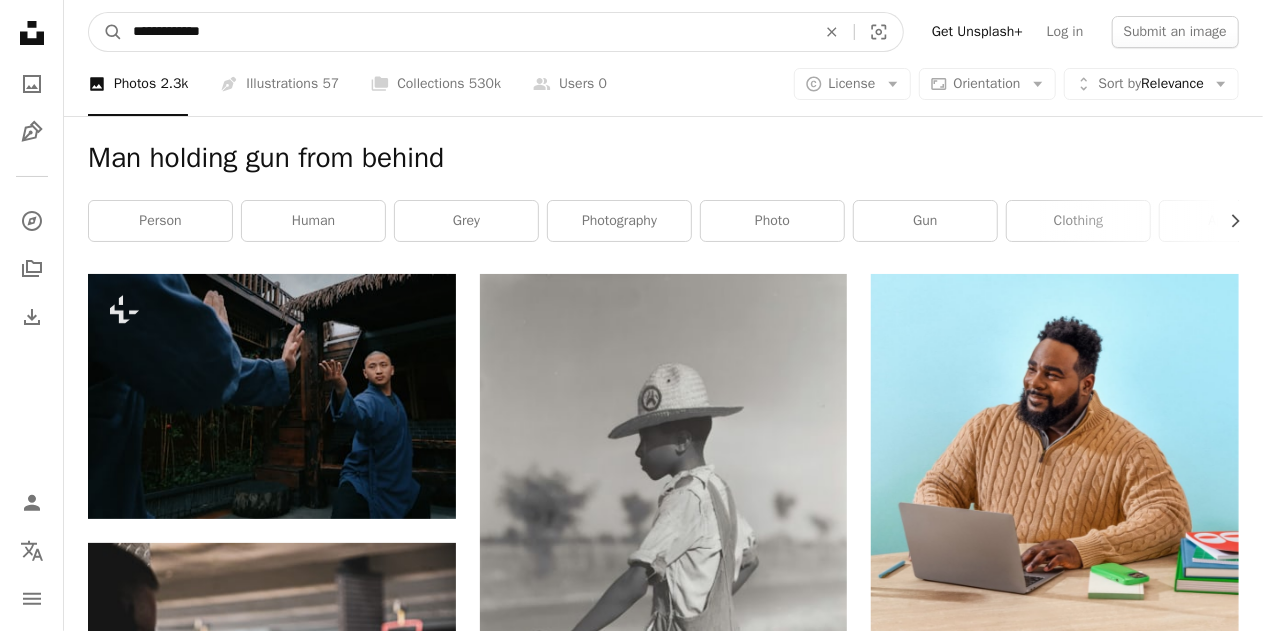 click on "A magnifying glass" at bounding box center (106, 32) 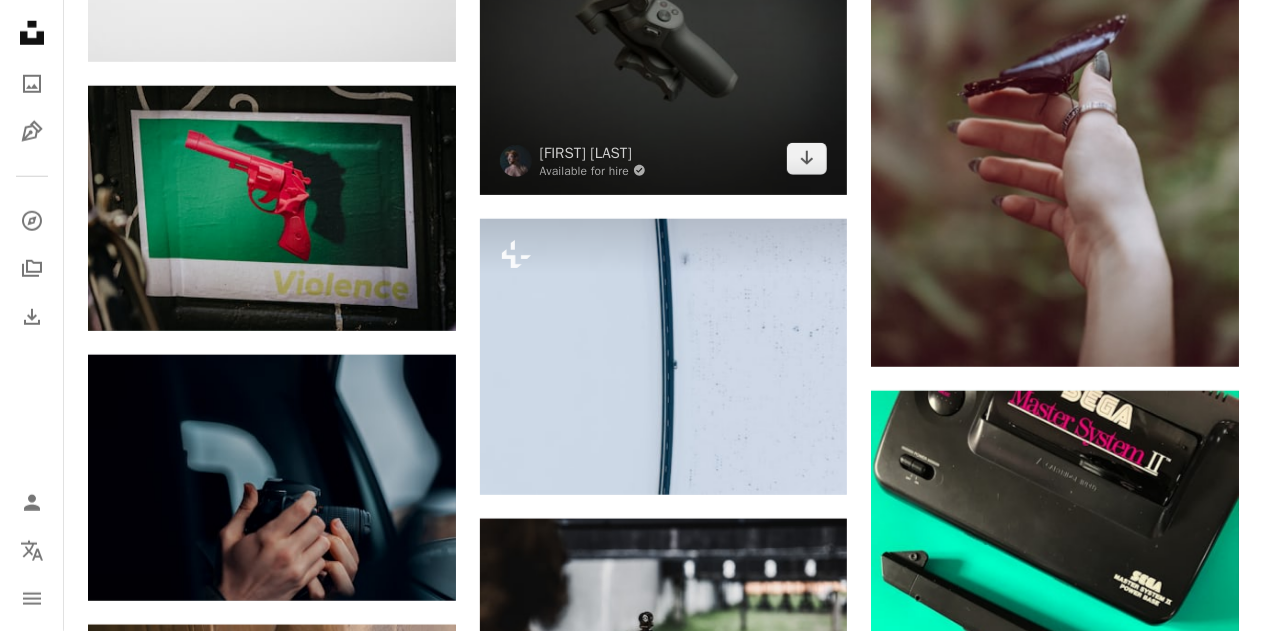 scroll, scrollTop: 800, scrollLeft: 0, axis: vertical 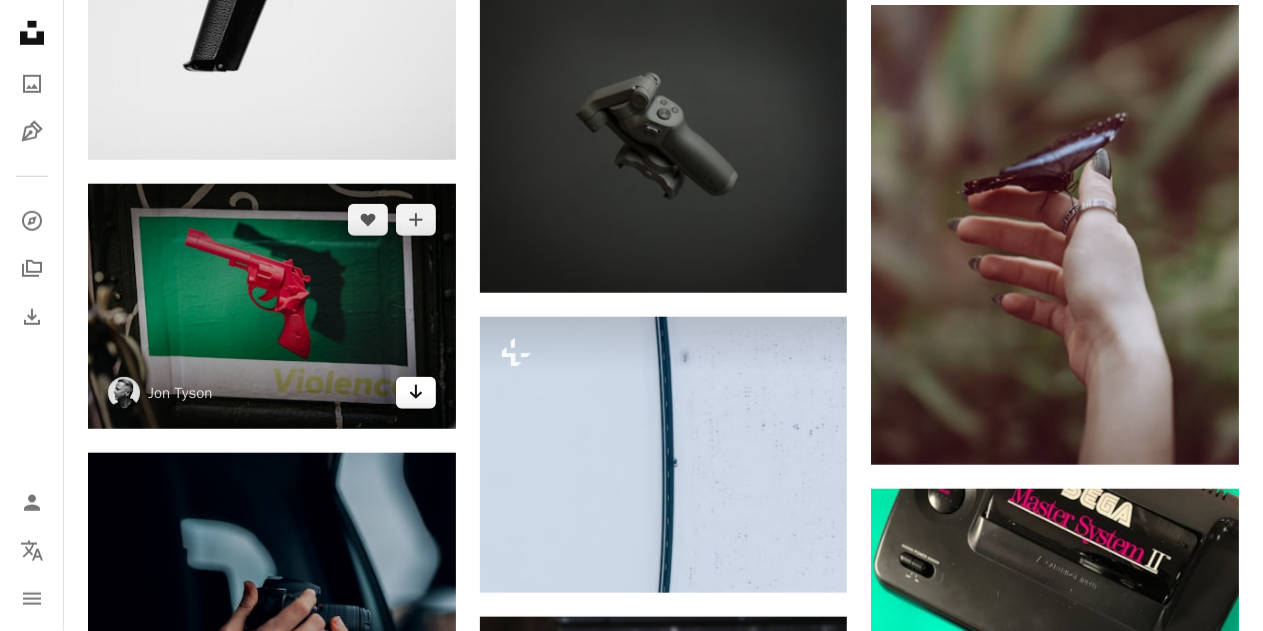 click 